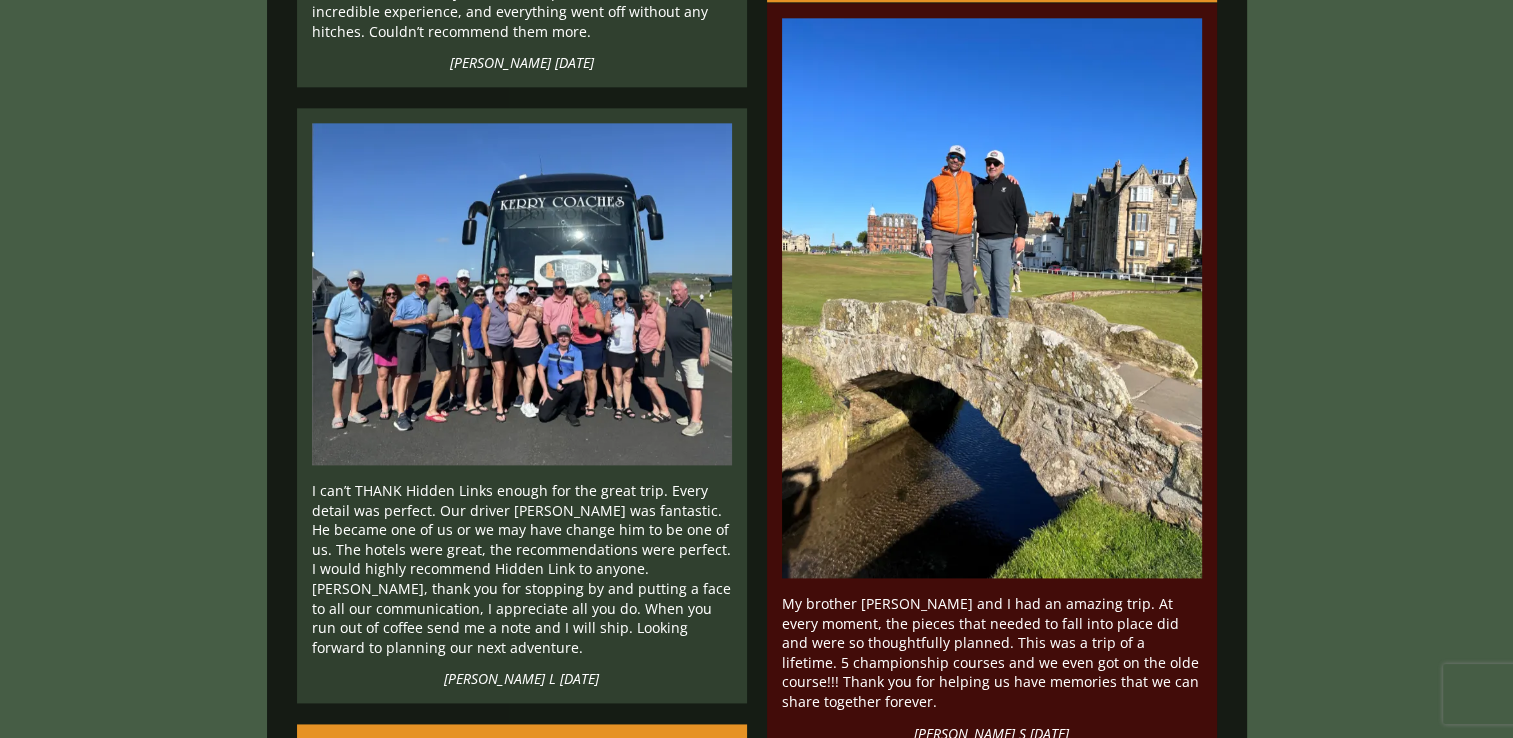 scroll, scrollTop: 2488, scrollLeft: 0, axis: vertical 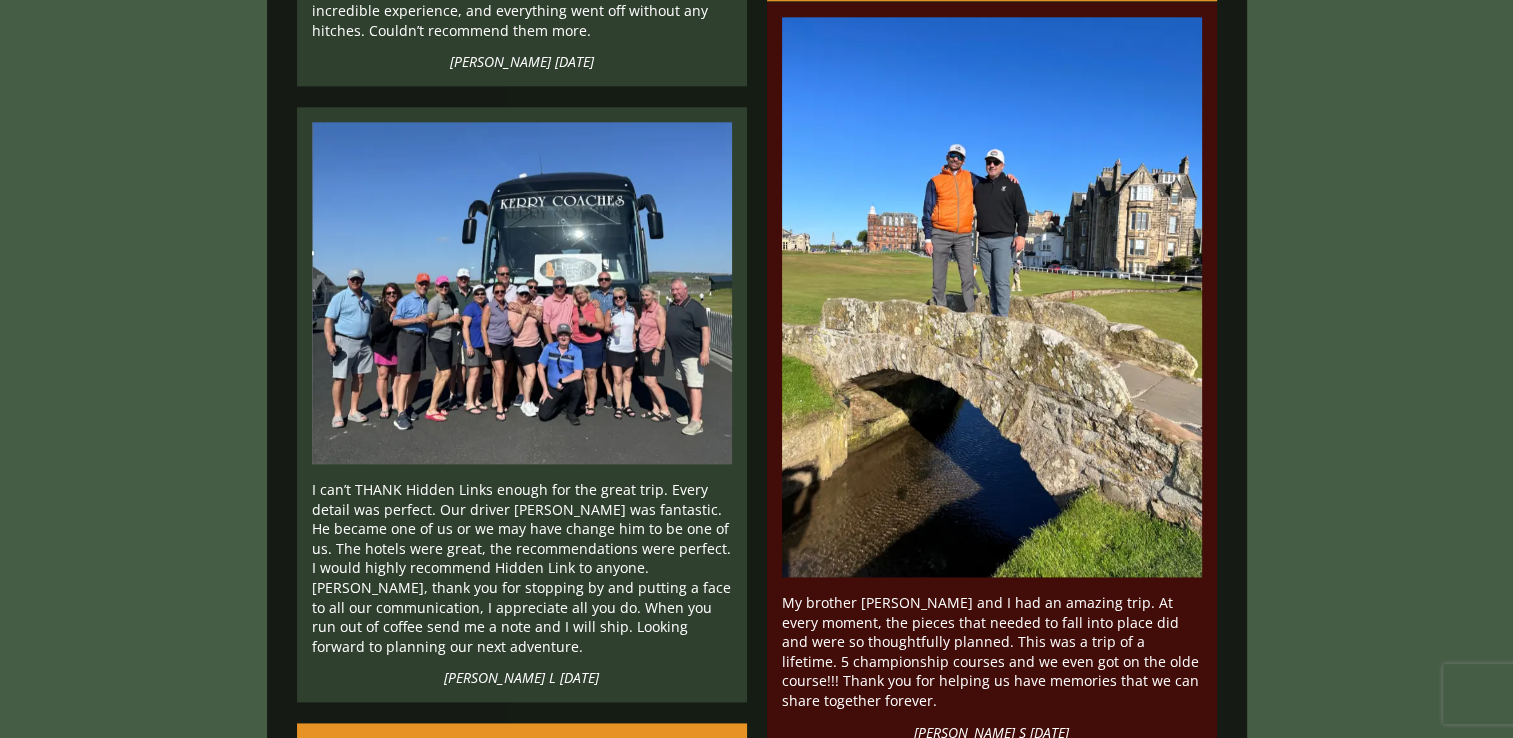 click at bounding box center (522, 293) 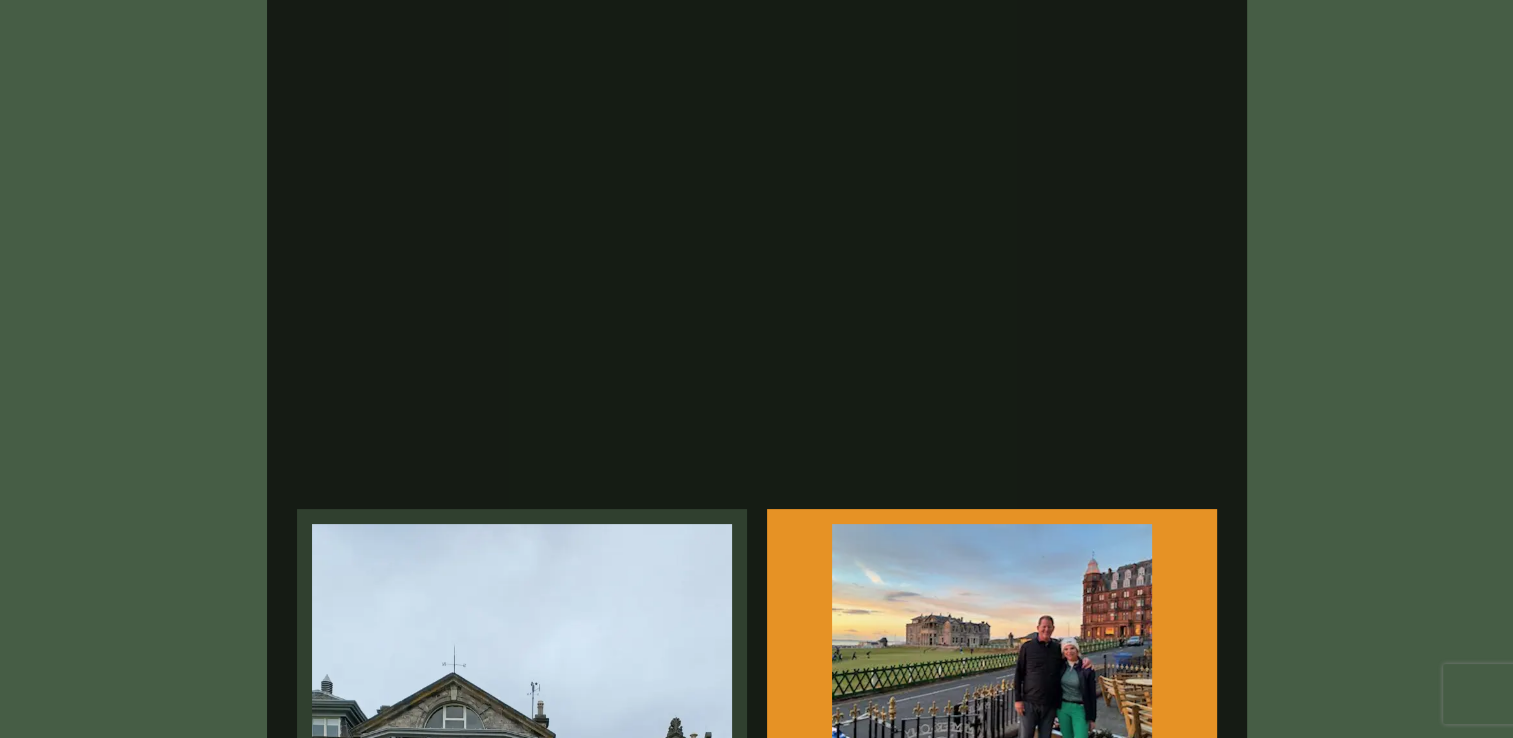 scroll, scrollTop: 0, scrollLeft: 0, axis: both 